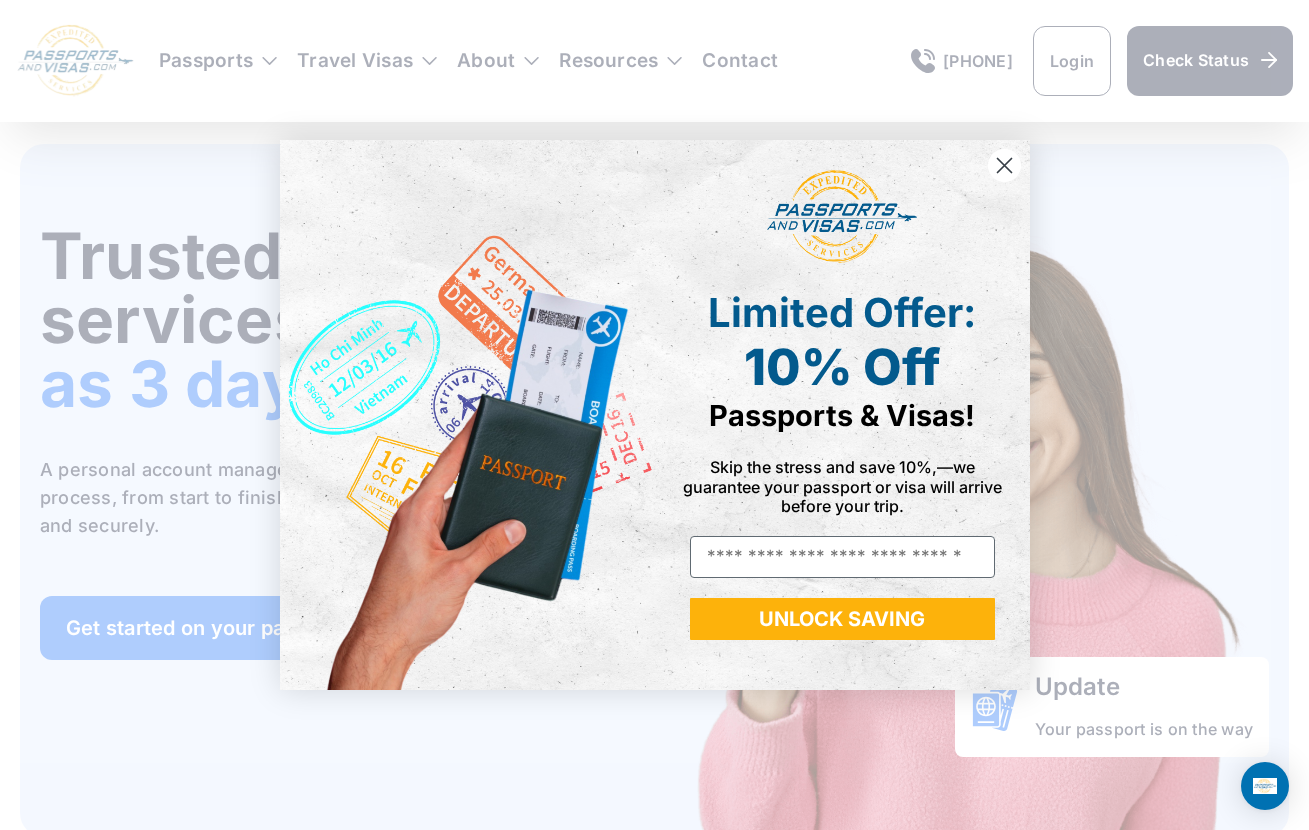 scroll, scrollTop: 737, scrollLeft: 0, axis: vertical 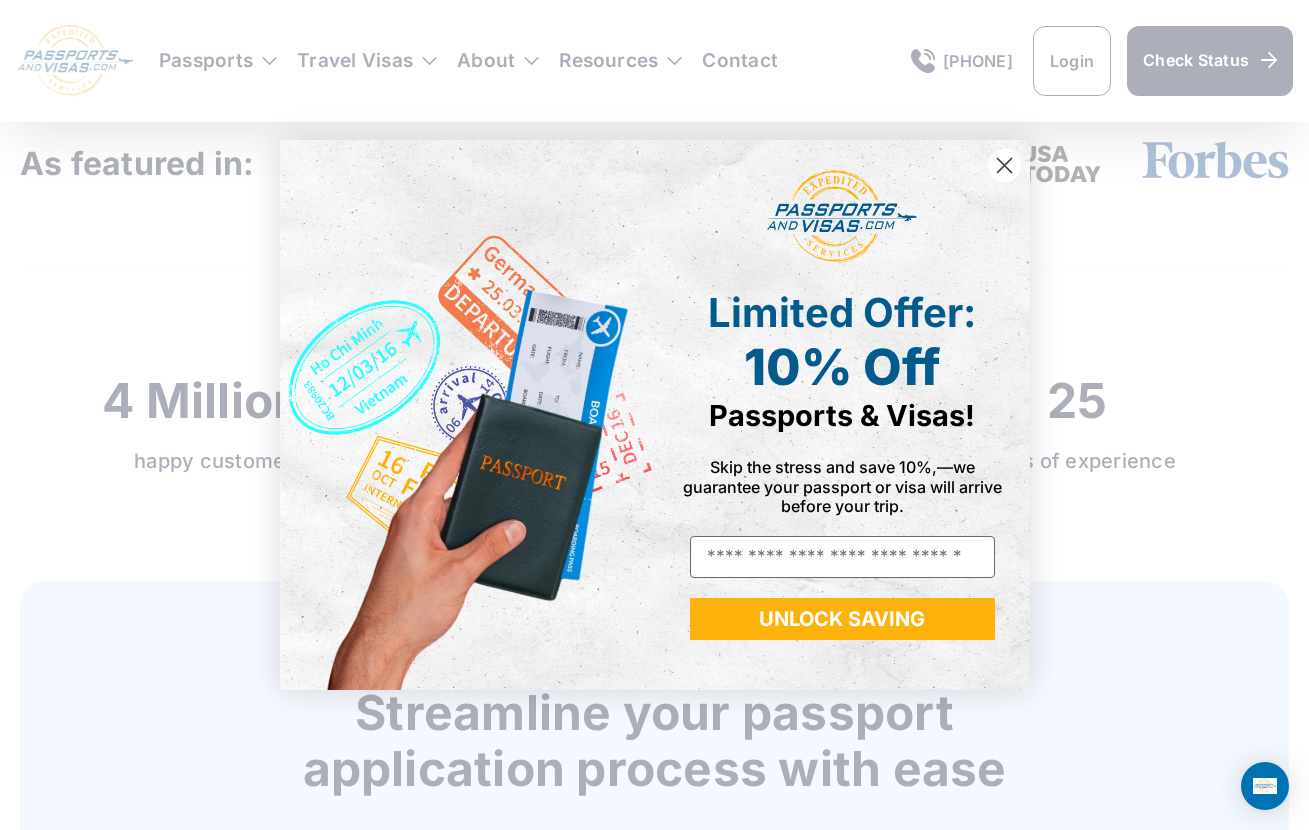 click at bounding box center (1003, 165) 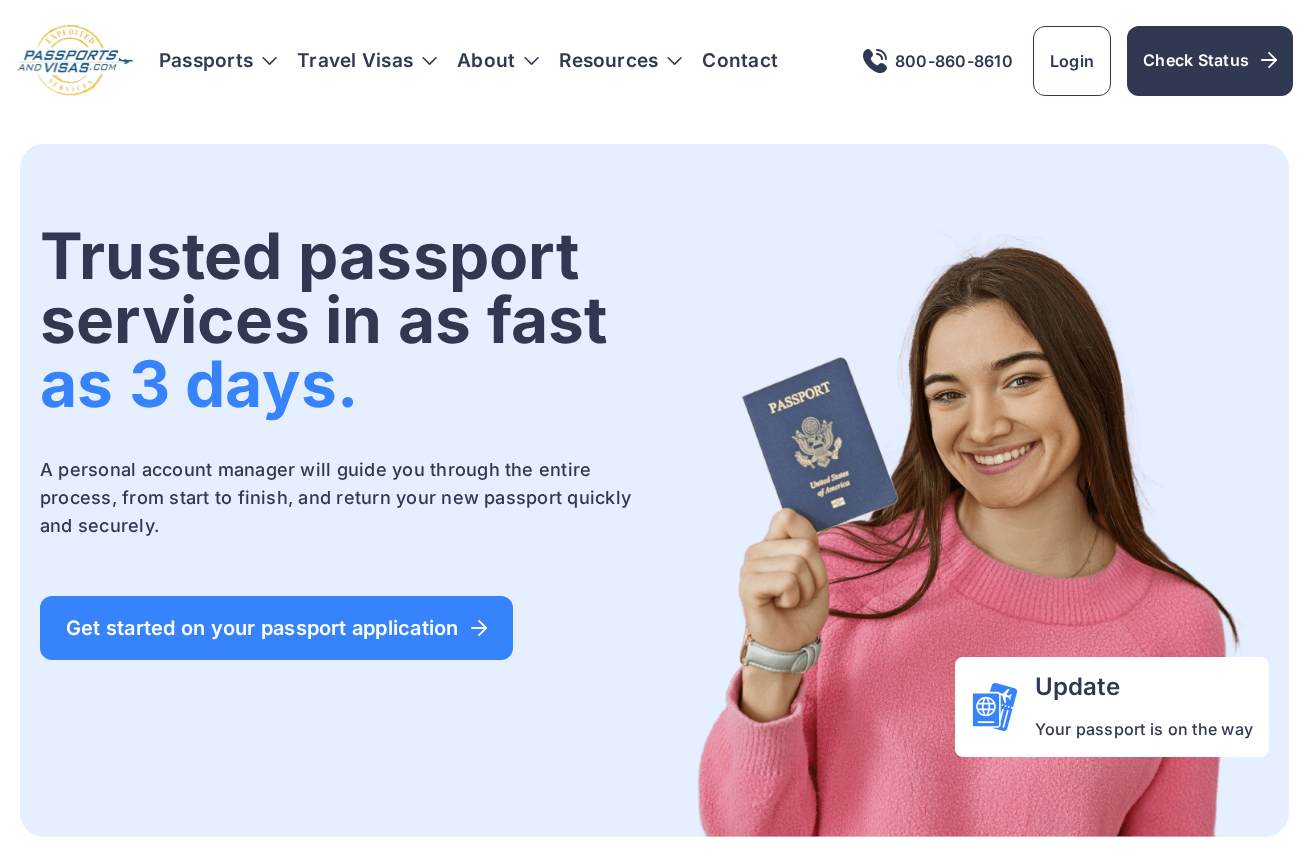 scroll, scrollTop: 0, scrollLeft: 0, axis: both 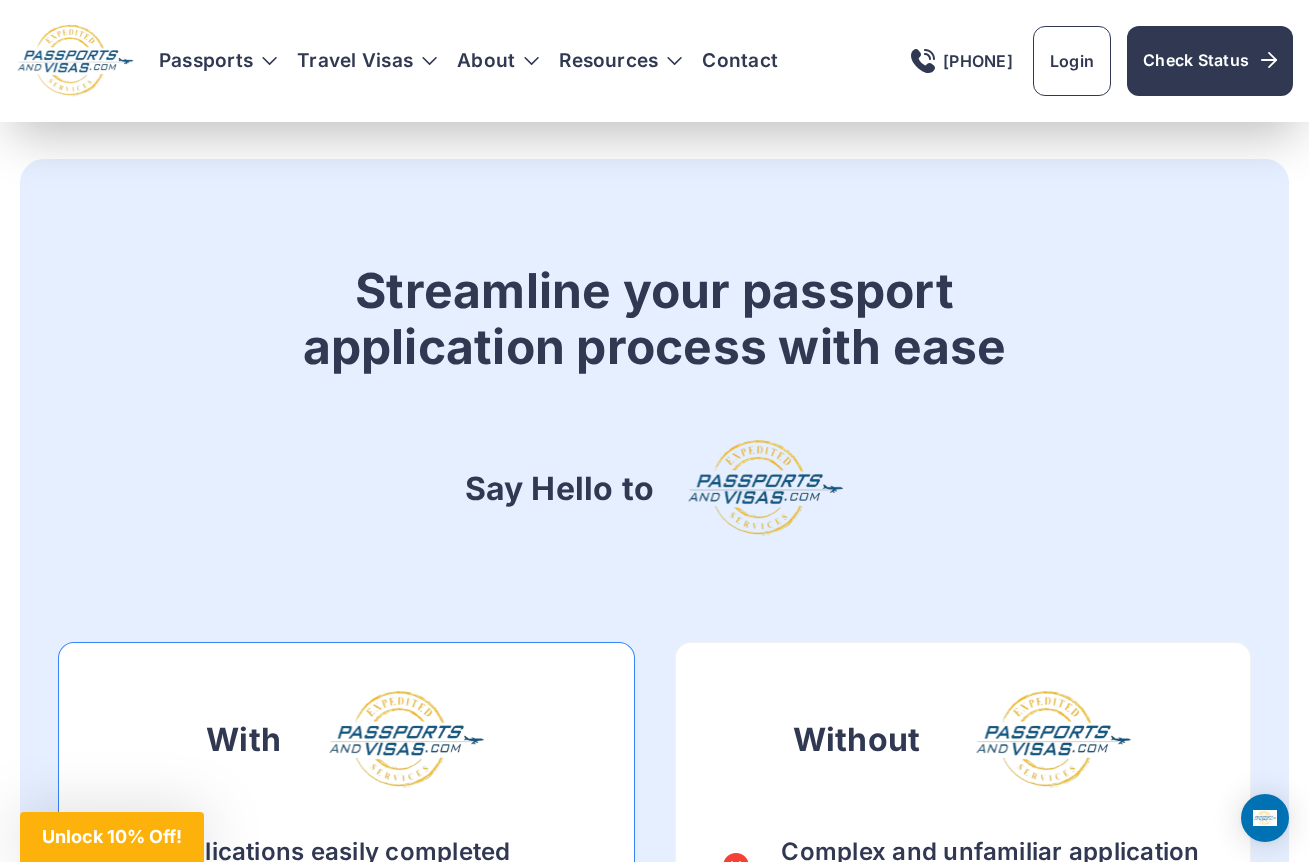 click on "Passports
Passport
Get started
Passport Renewal" at bounding box center (726, 61) 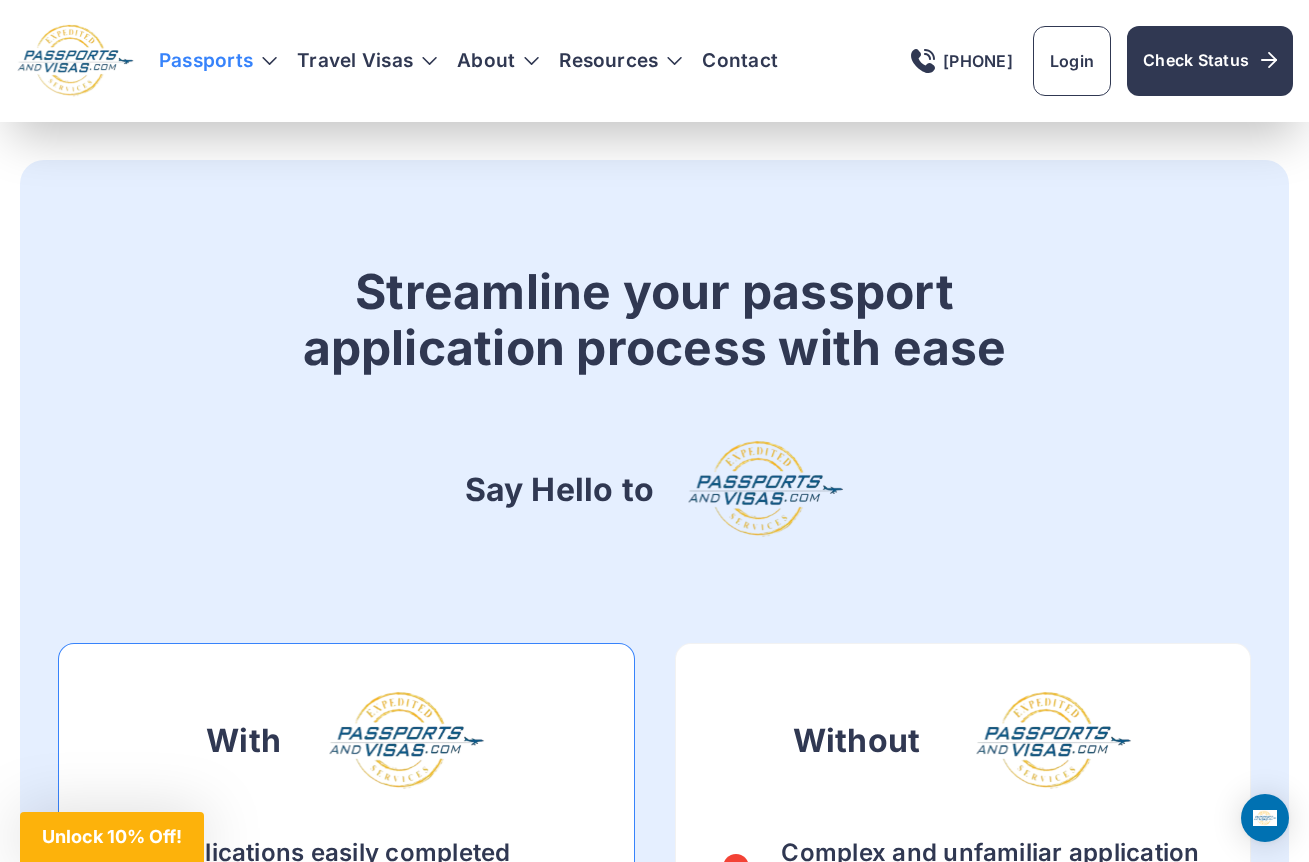 click on "Passports" at bounding box center [218, 61] 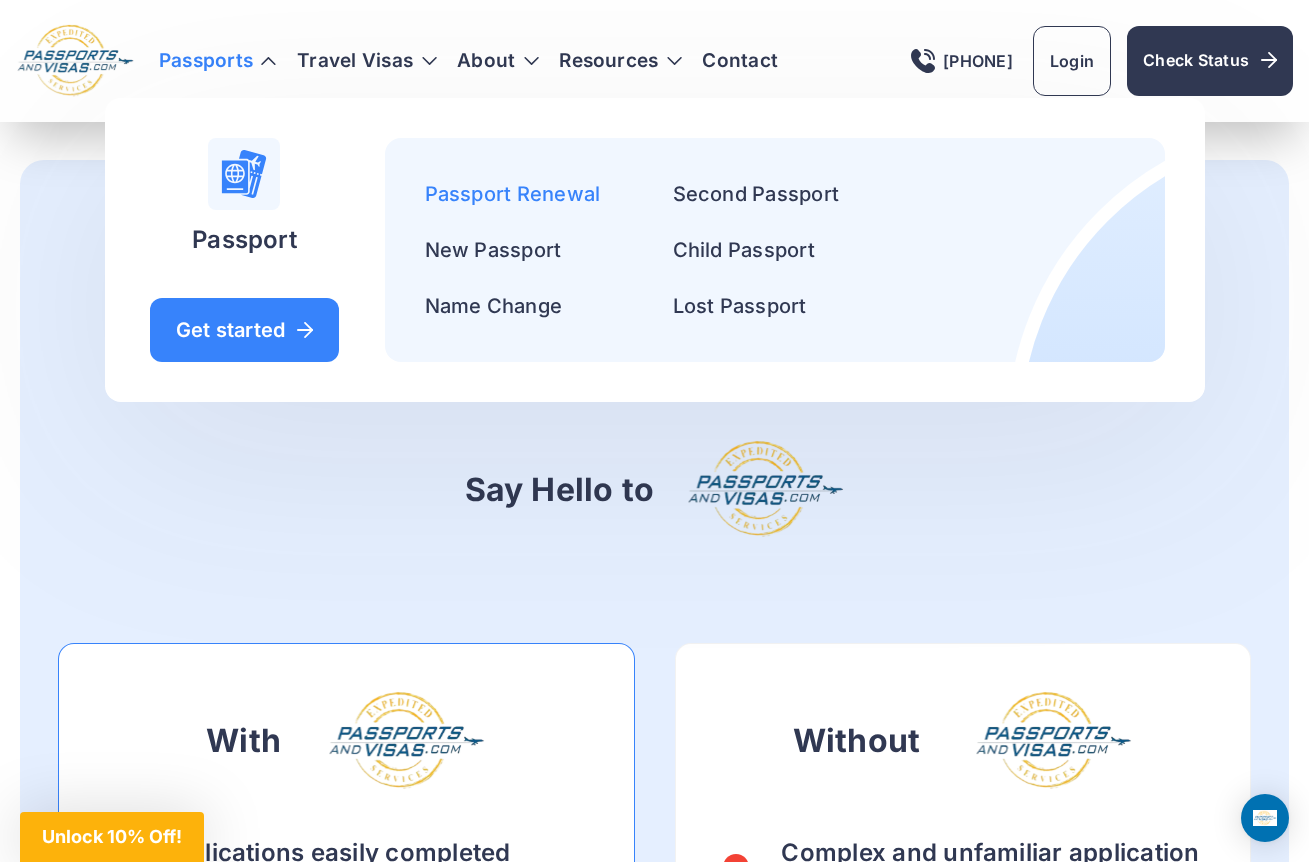 click on "Passport Renewal" at bounding box center [513, 194] 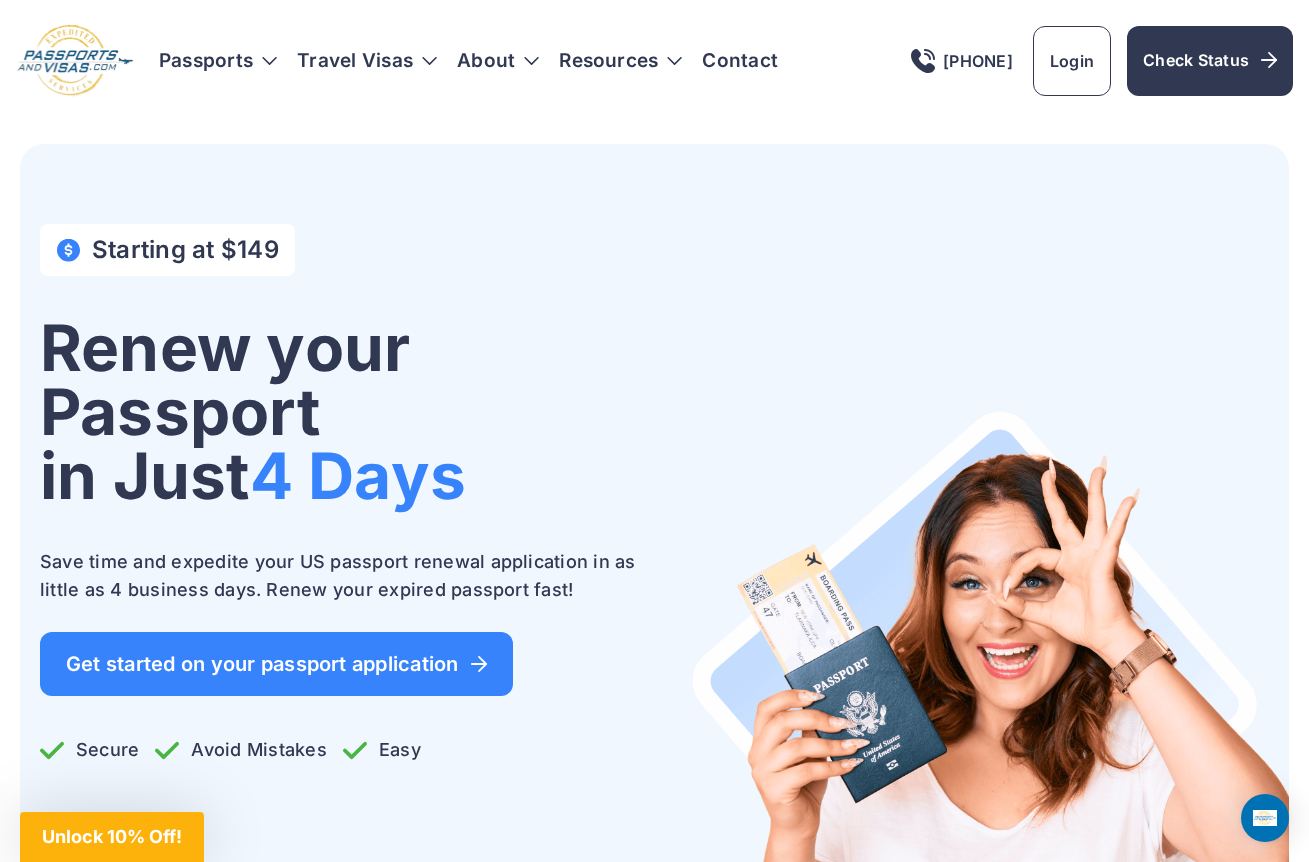 scroll, scrollTop: 0, scrollLeft: 0, axis: both 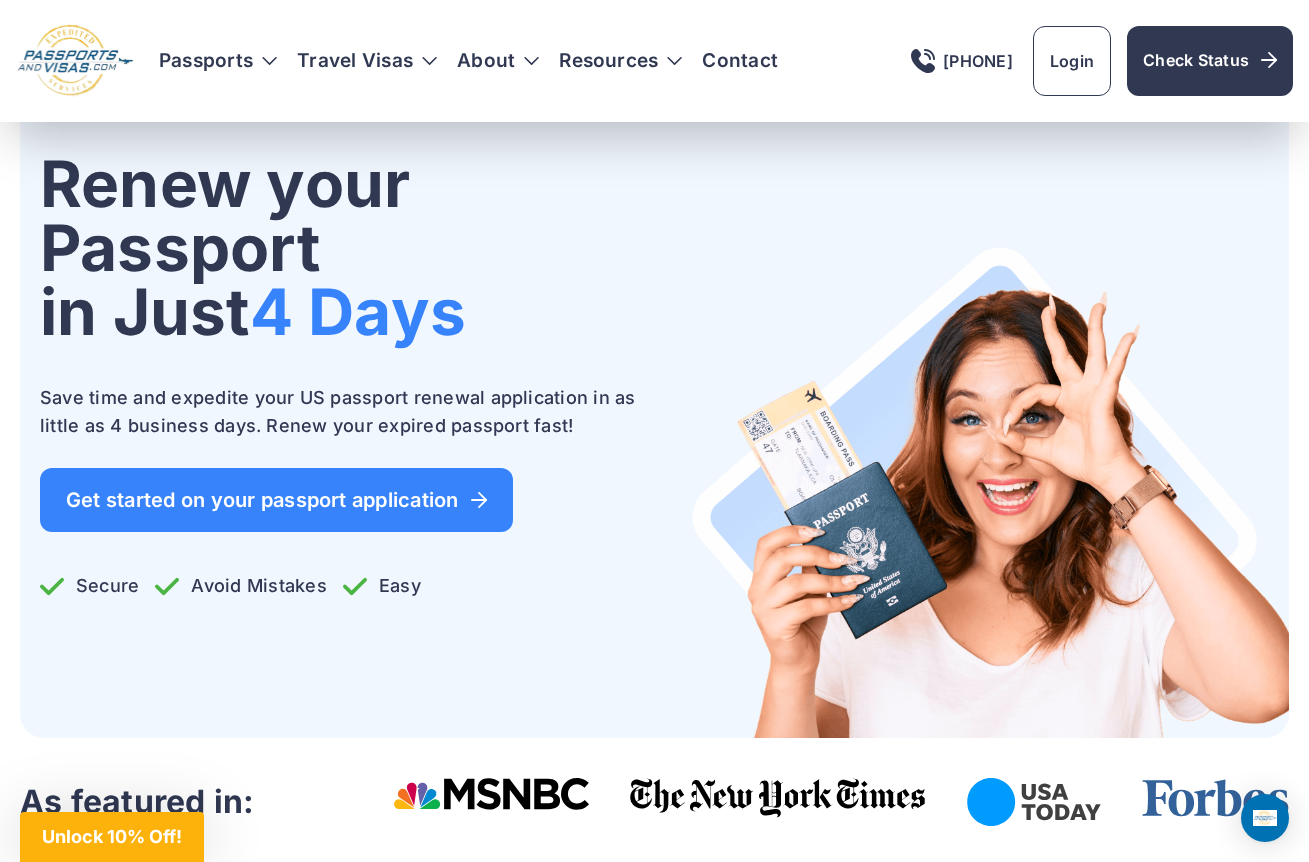 drag, startPoint x: 45, startPoint y: 155, endPoint x: 526, endPoint y: 349, distance: 518.64923 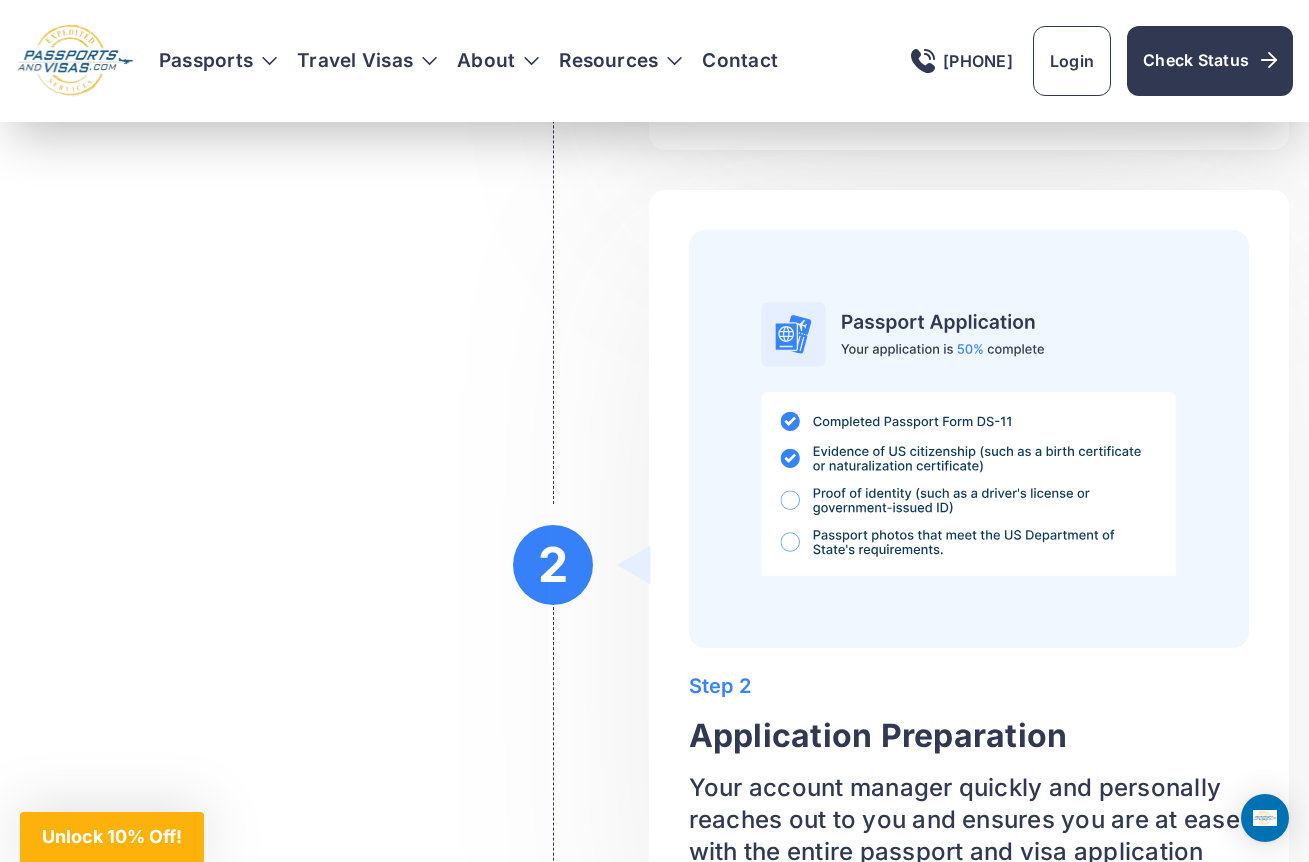 scroll, scrollTop: 3428, scrollLeft: 0, axis: vertical 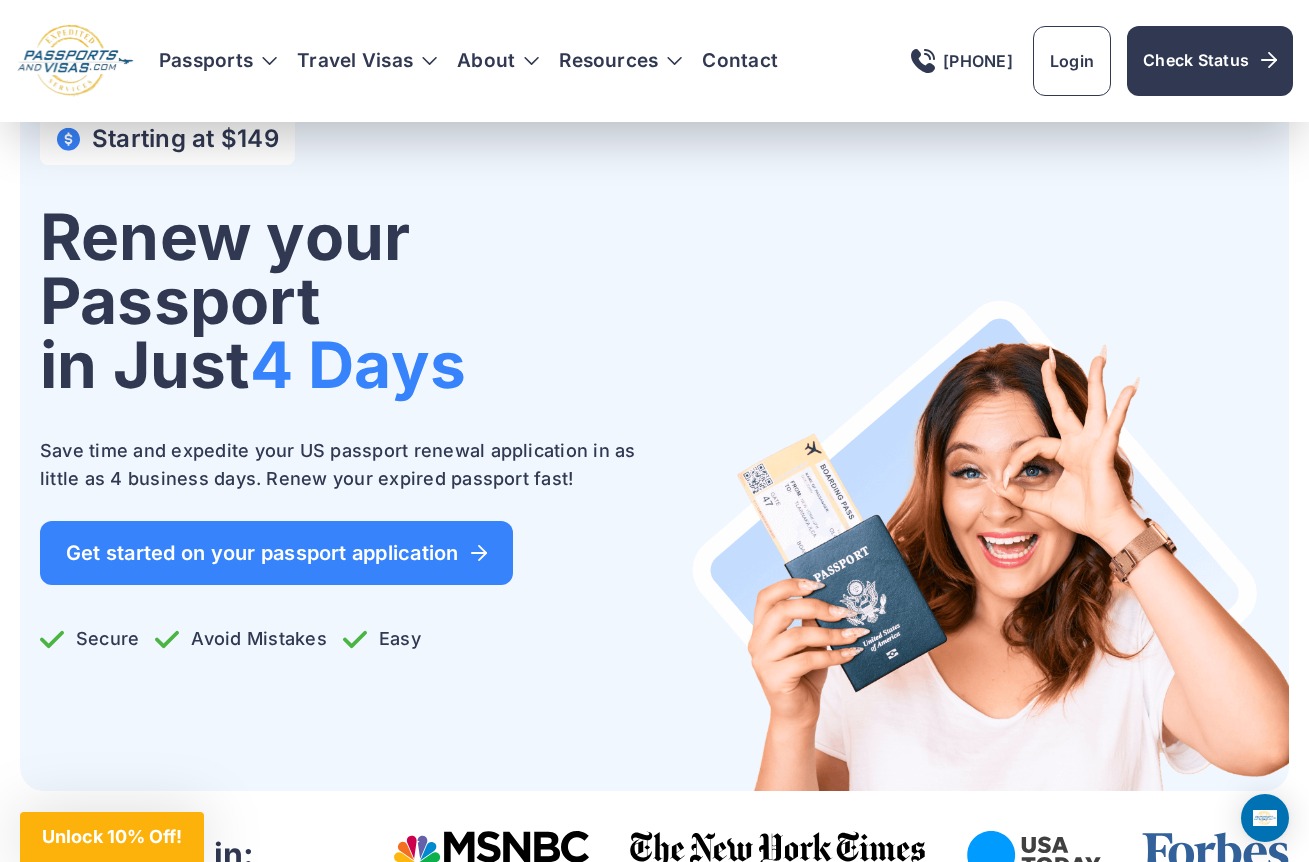 drag, startPoint x: 58, startPoint y: 230, endPoint x: 498, endPoint y: 372, distance: 462.3462 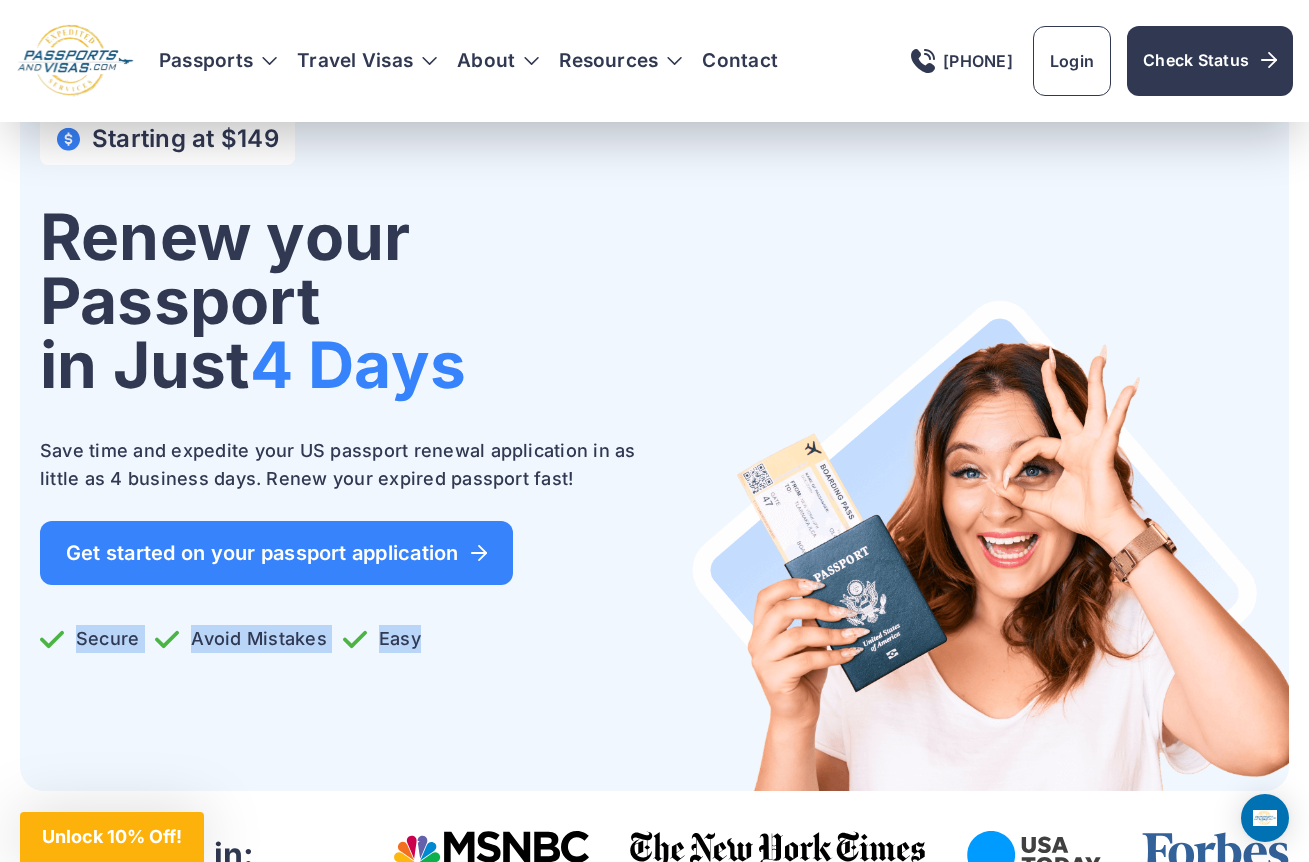 drag, startPoint x: 33, startPoint y: 640, endPoint x: 439, endPoint y: 638, distance: 406.0049 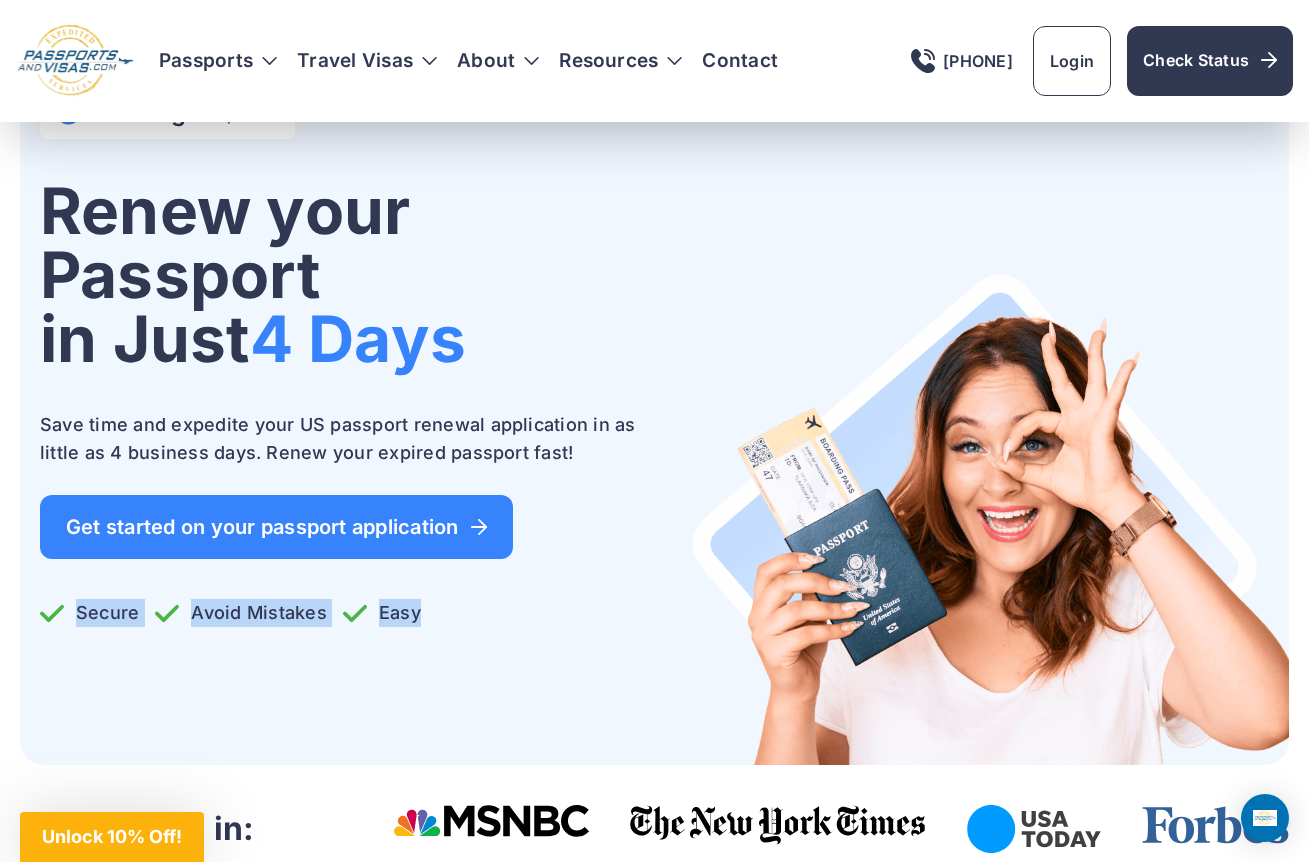 scroll, scrollTop: 138, scrollLeft: 0, axis: vertical 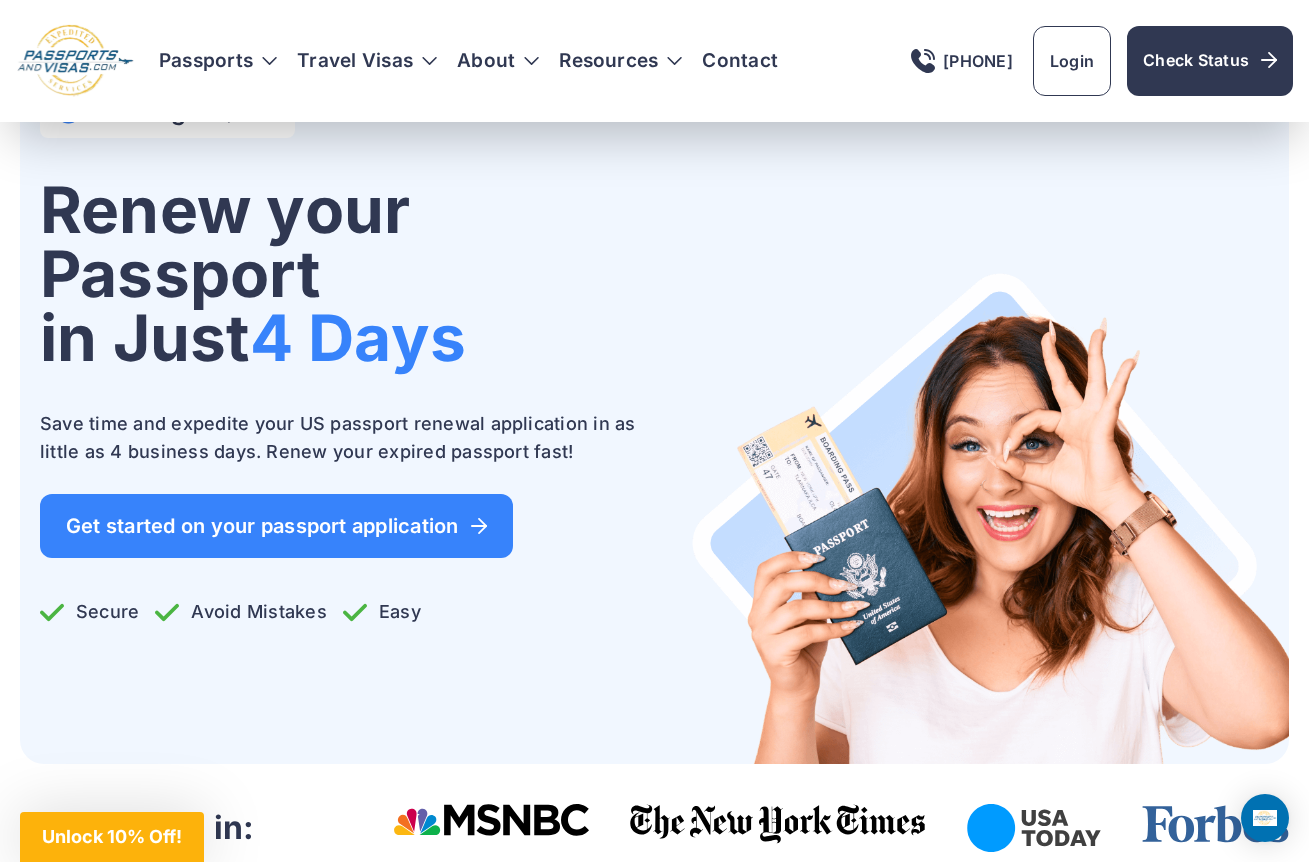 click on "Starting at $149
Renew your Passport  in Just  4 Days
Save time and expedite your US passport renewal application in as little as 4 business days. Renew your expired passport fast!
Get started on your passport application
Secure" at bounding box center (339, 425) 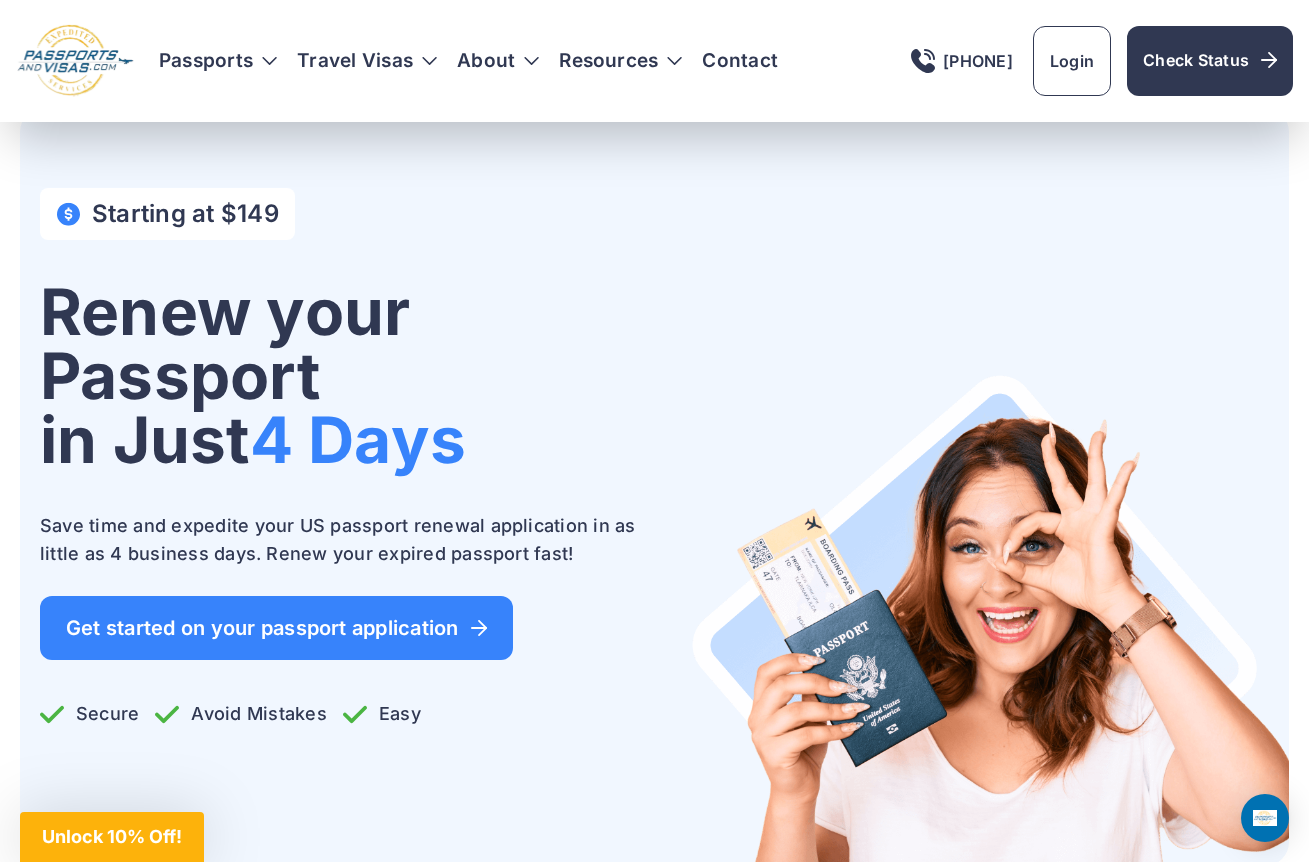 scroll, scrollTop: 38, scrollLeft: 0, axis: vertical 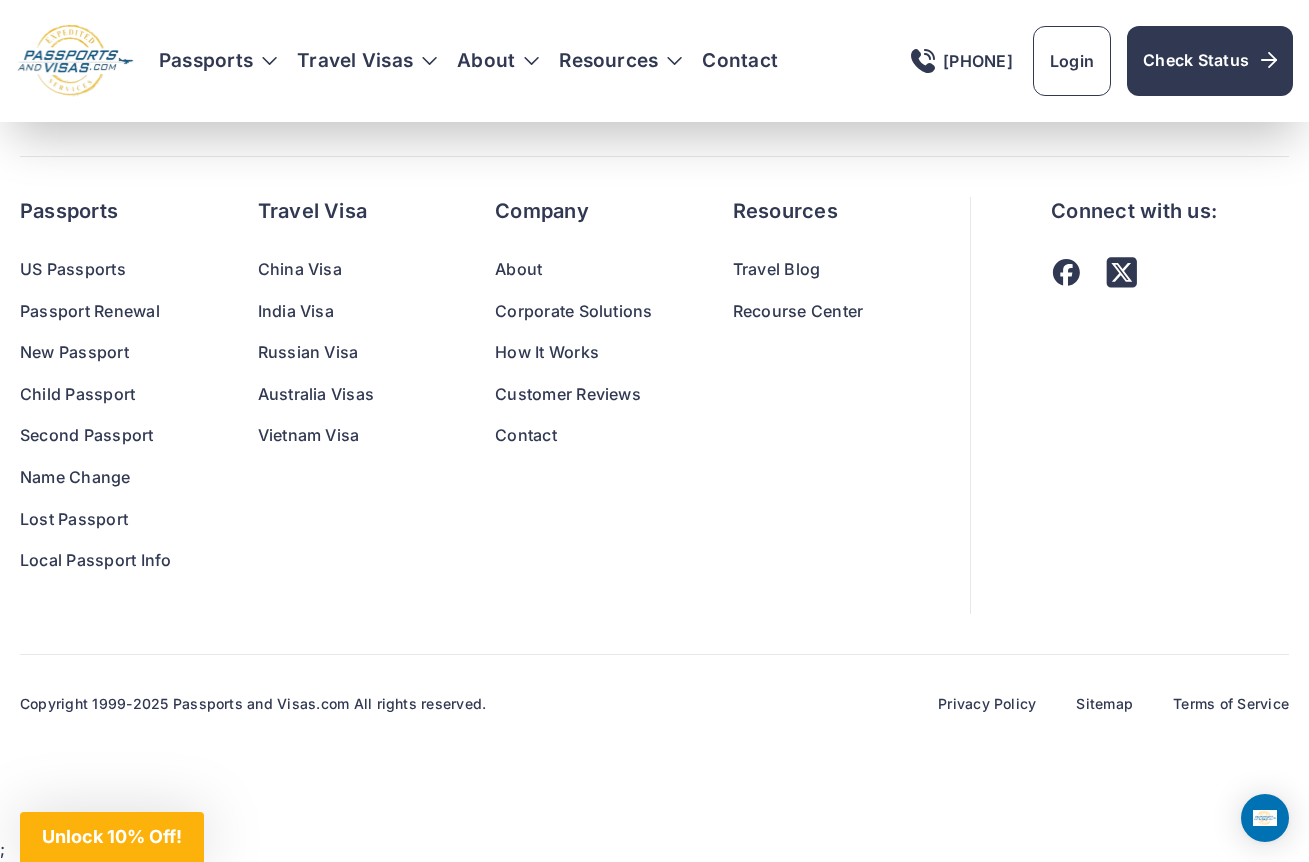 click on "About" at bounding box center [574, 270] 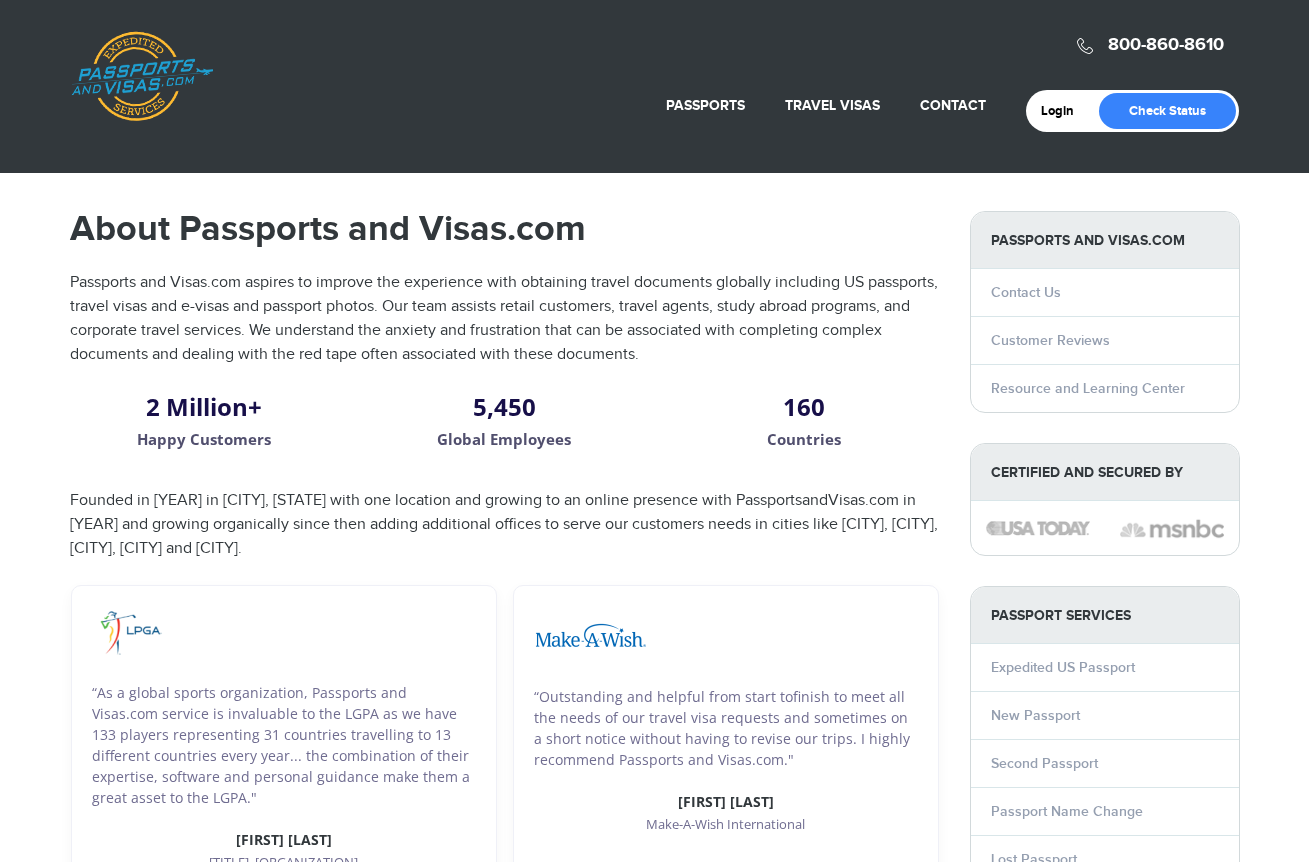 scroll, scrollTop: 0, scrollLeft: 0, axis: both 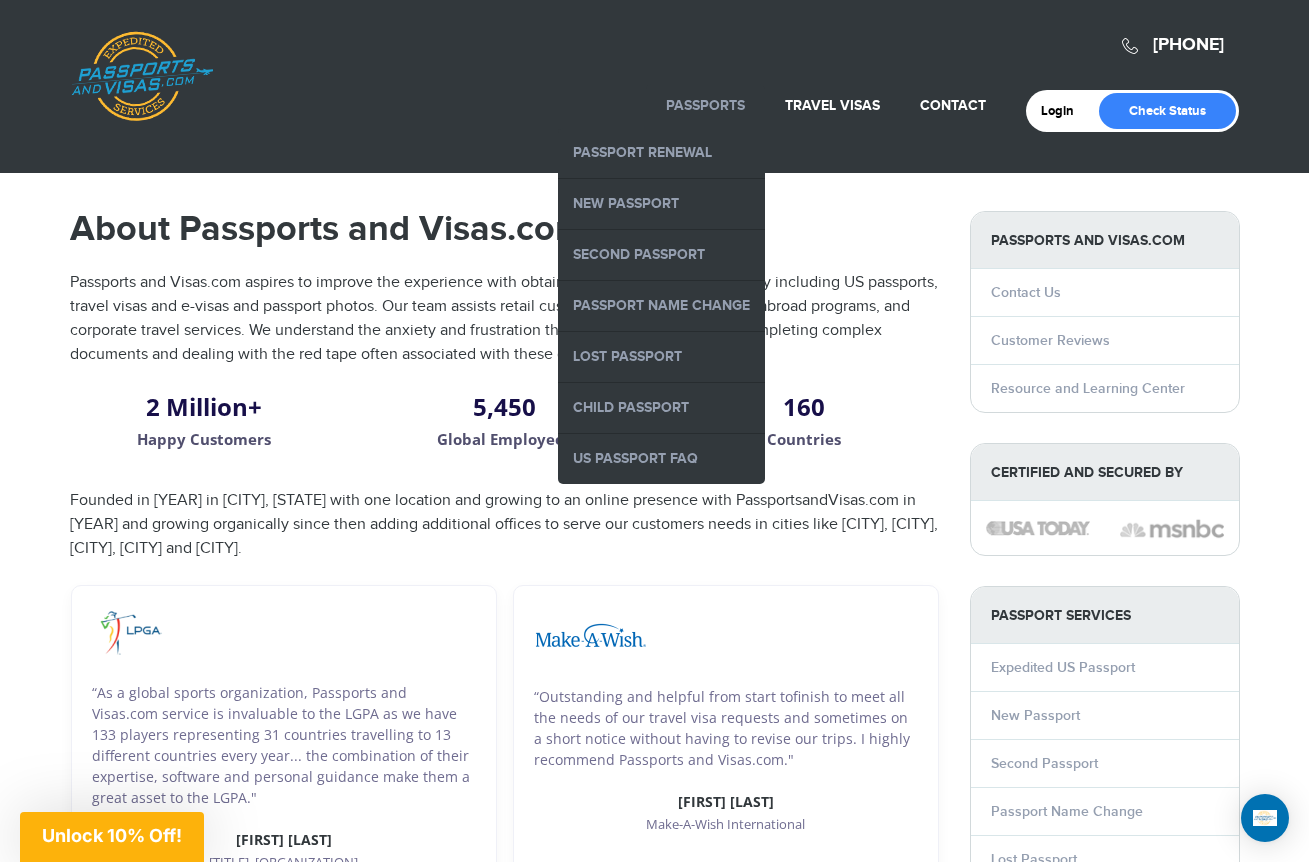 click on "Passports" at bounding box center (705, 105) 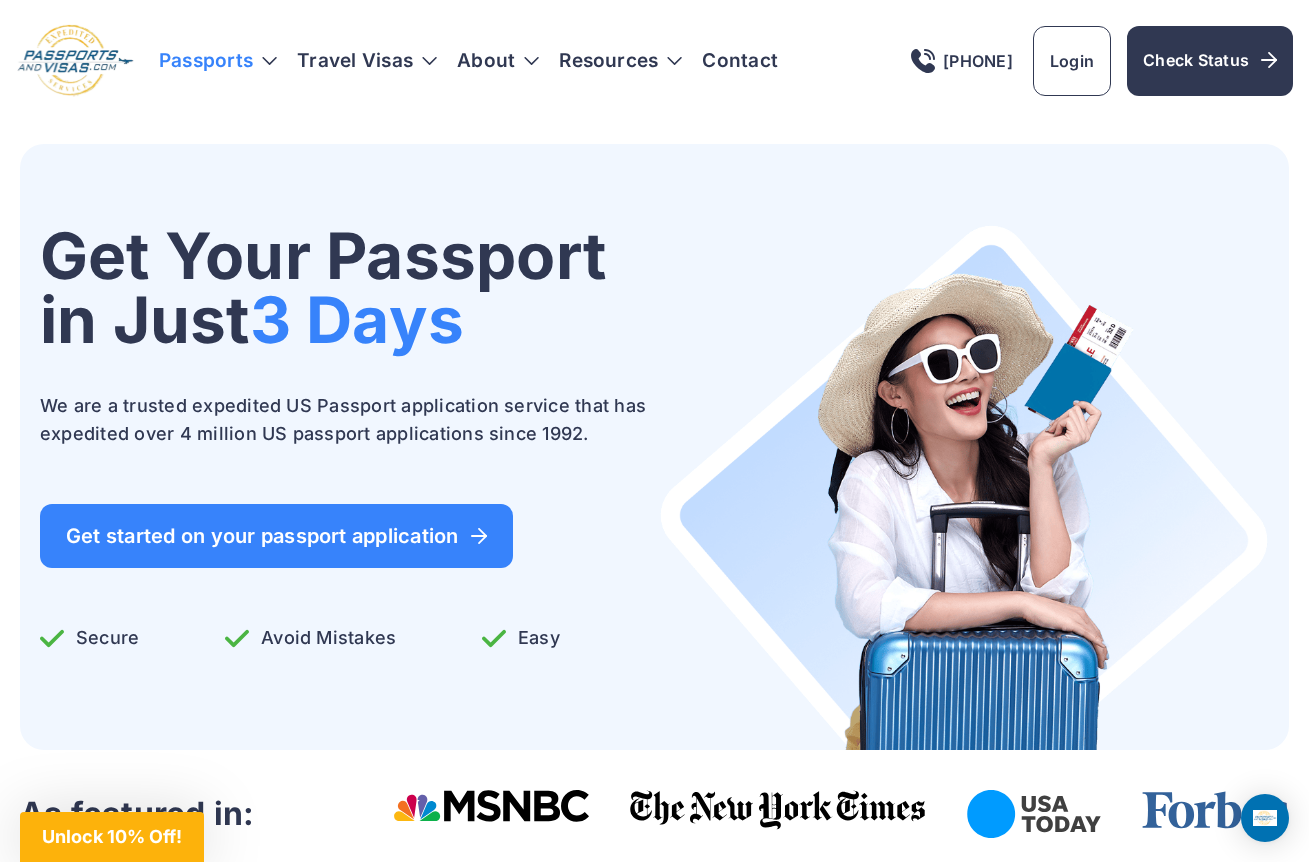 scroll, scrollTop: 0, scrollLeft: 0, axis: both 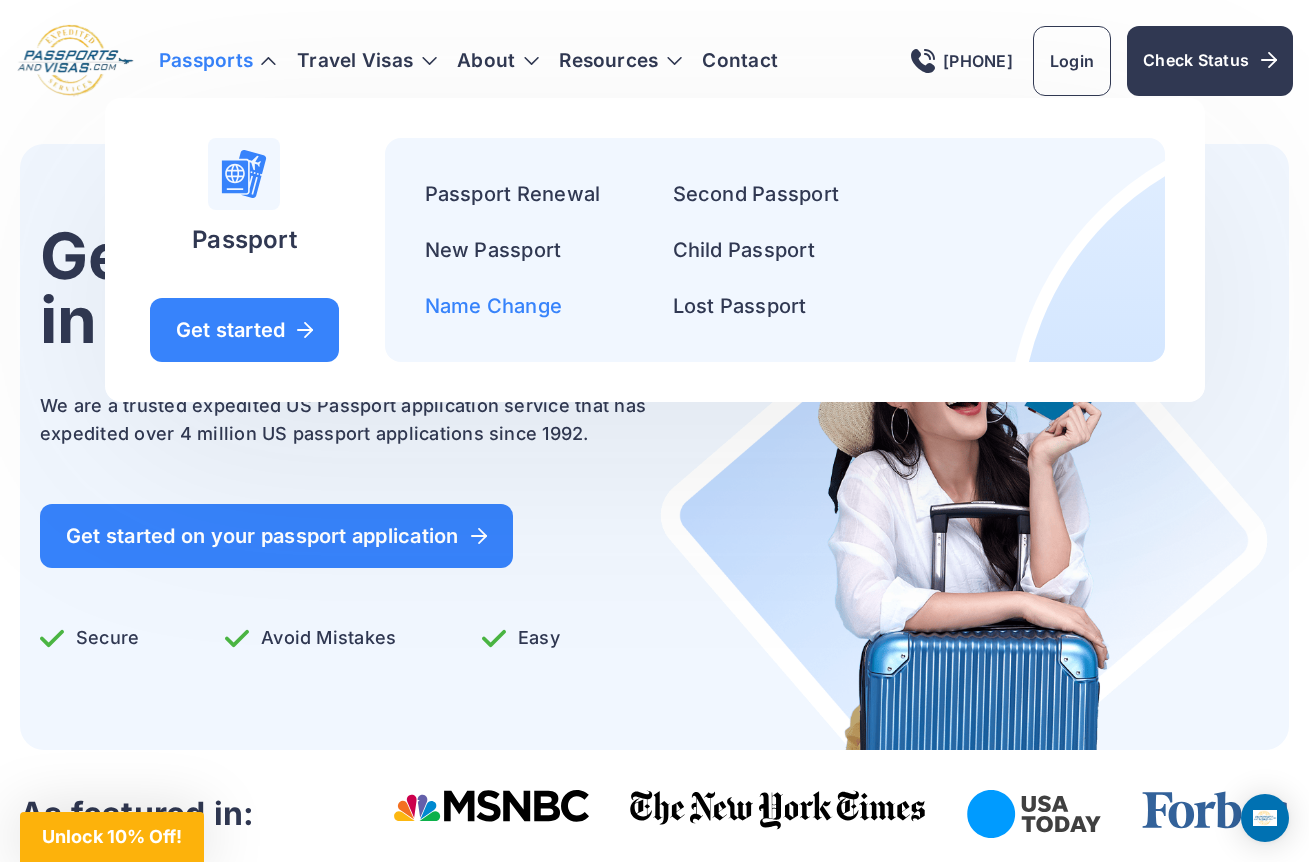 click on "Name Change" at bounding box center [494, 306] 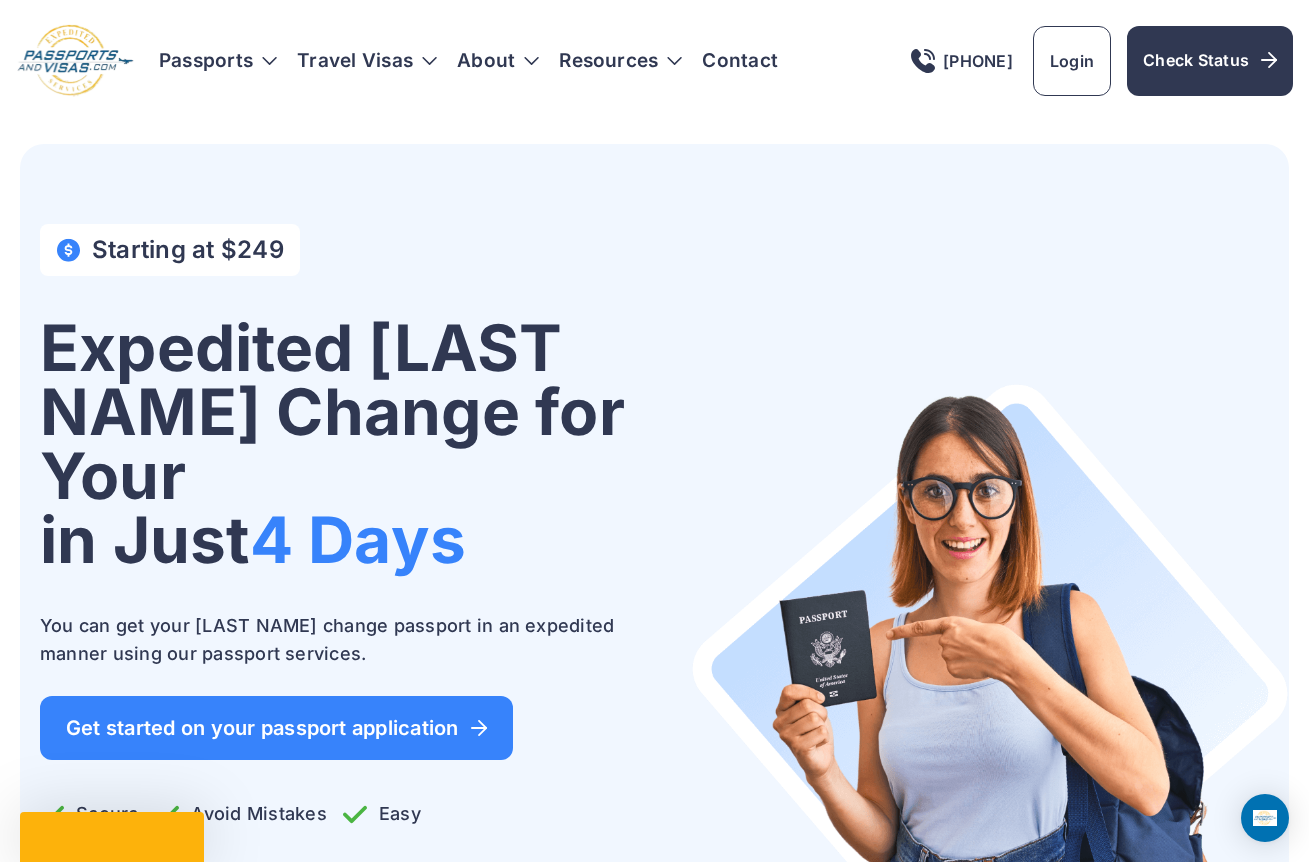 scroll, scrollTop: 0, scrollLeft: 0, axis: both 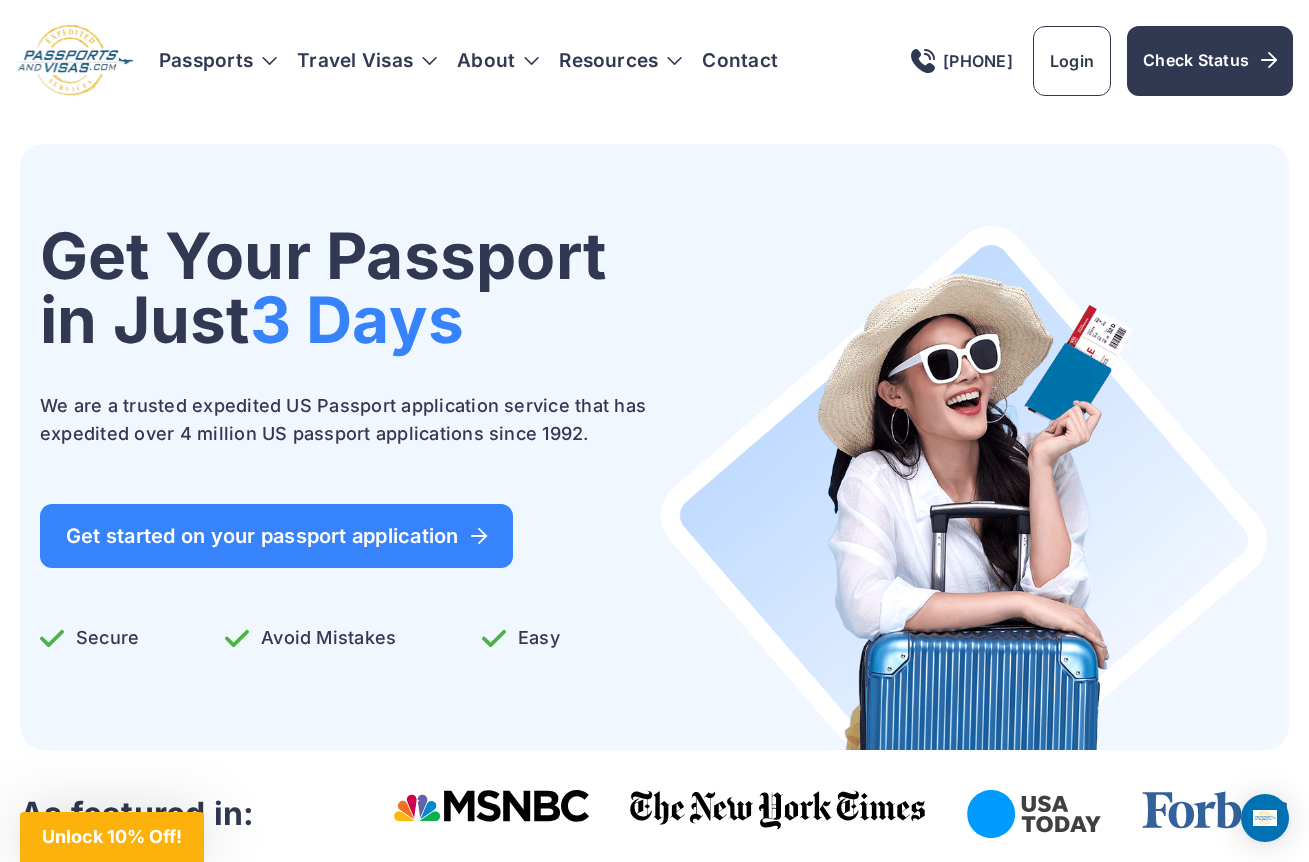 drag, startPoint x: 886, startPoint y: 481, endPoint x: 465, endPoint y: 17, distance: 626.5277 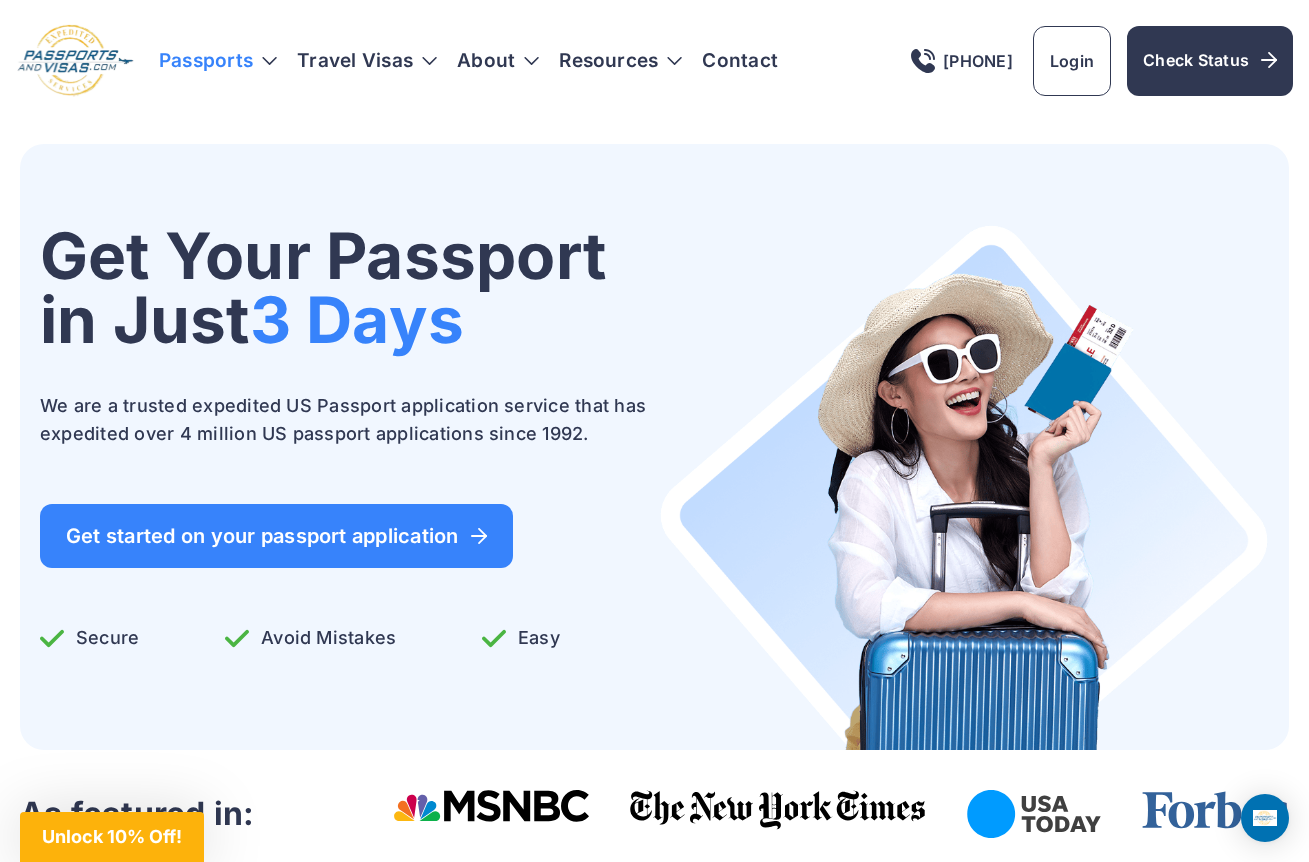 click on "Passports" at bounding box center (218, 61) 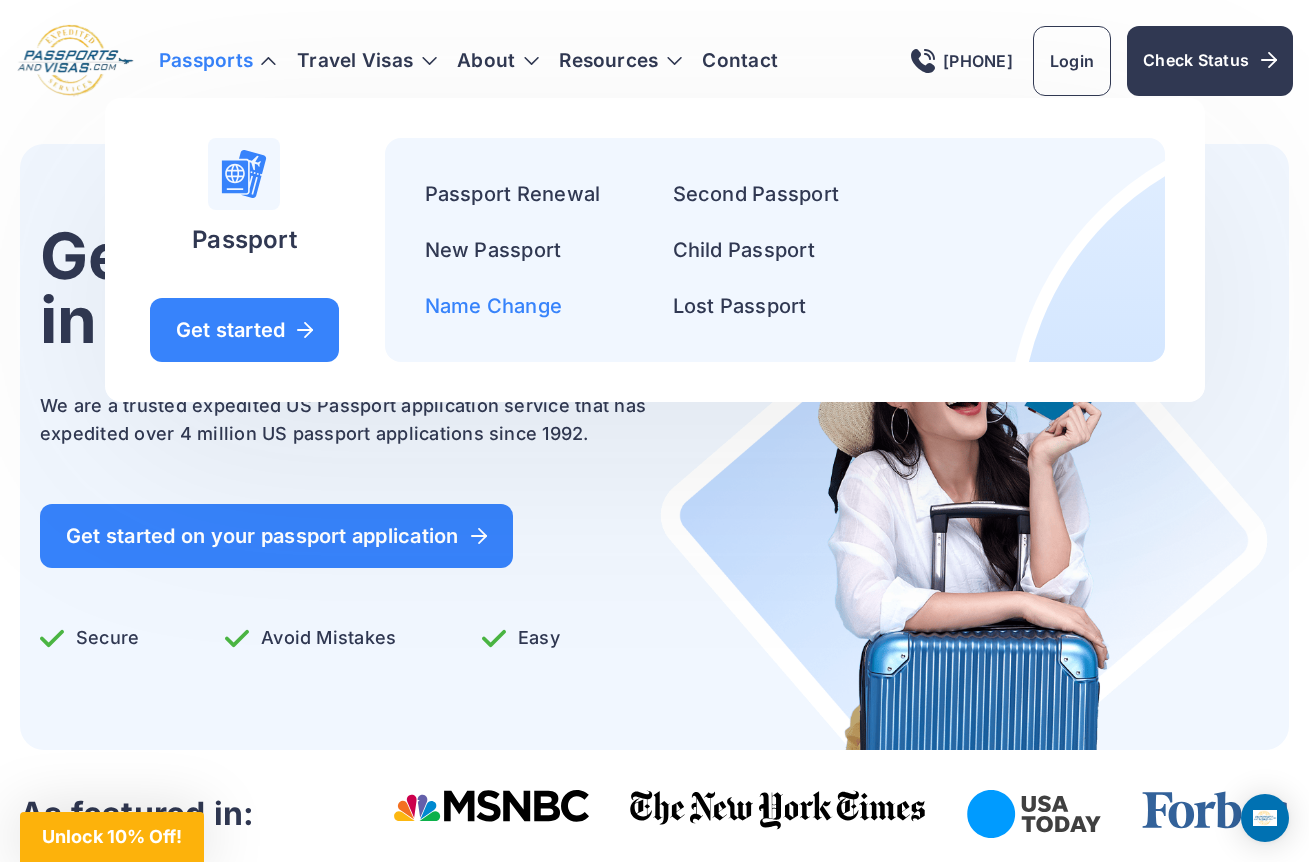 click on "Name Change" at bounding box center [494, 306] 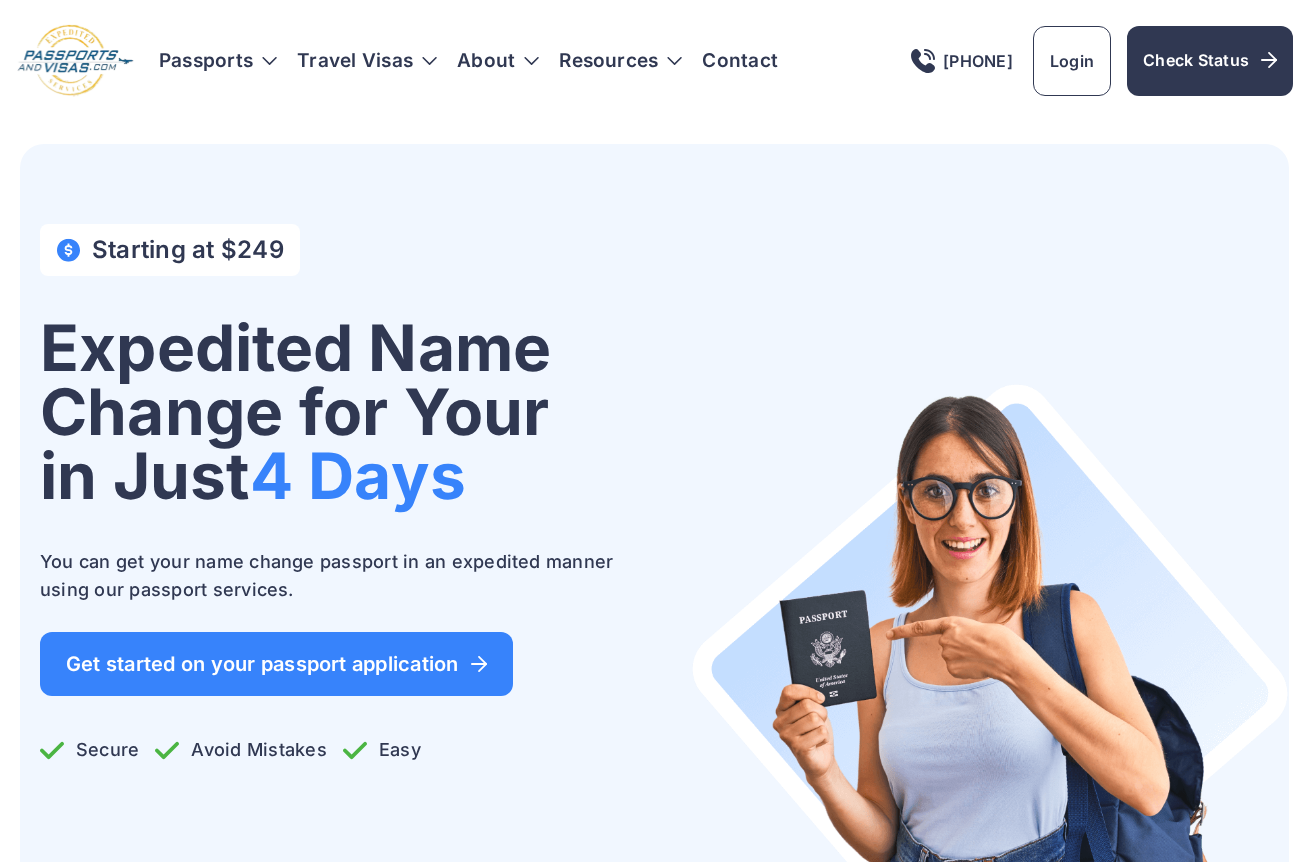 scroll, scrollTop: 0, scrollLeft: 0, axis: both 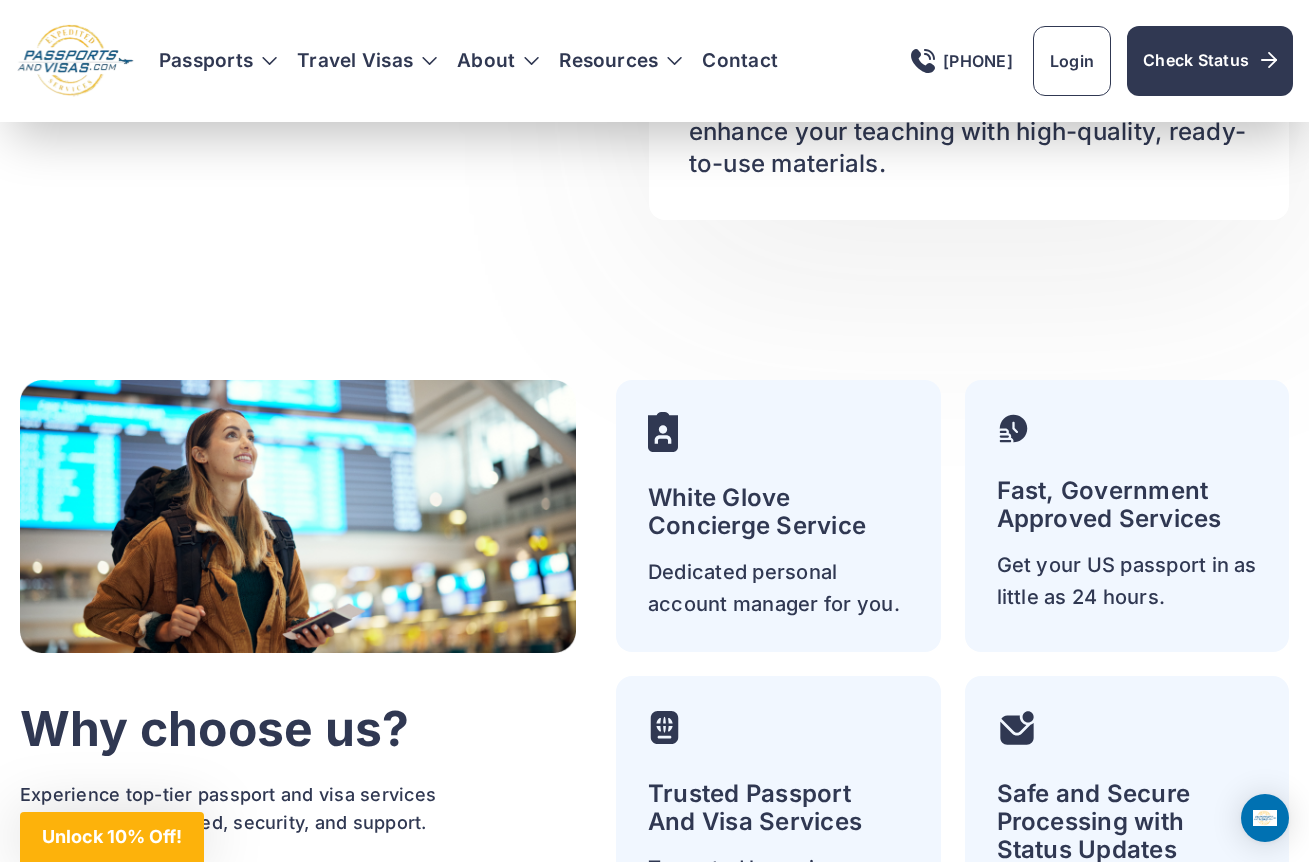 drag, startPoint x: 30, startPoint y: 265, endPoint x: 1105, endPoint y: 201, distance: 1076.9034 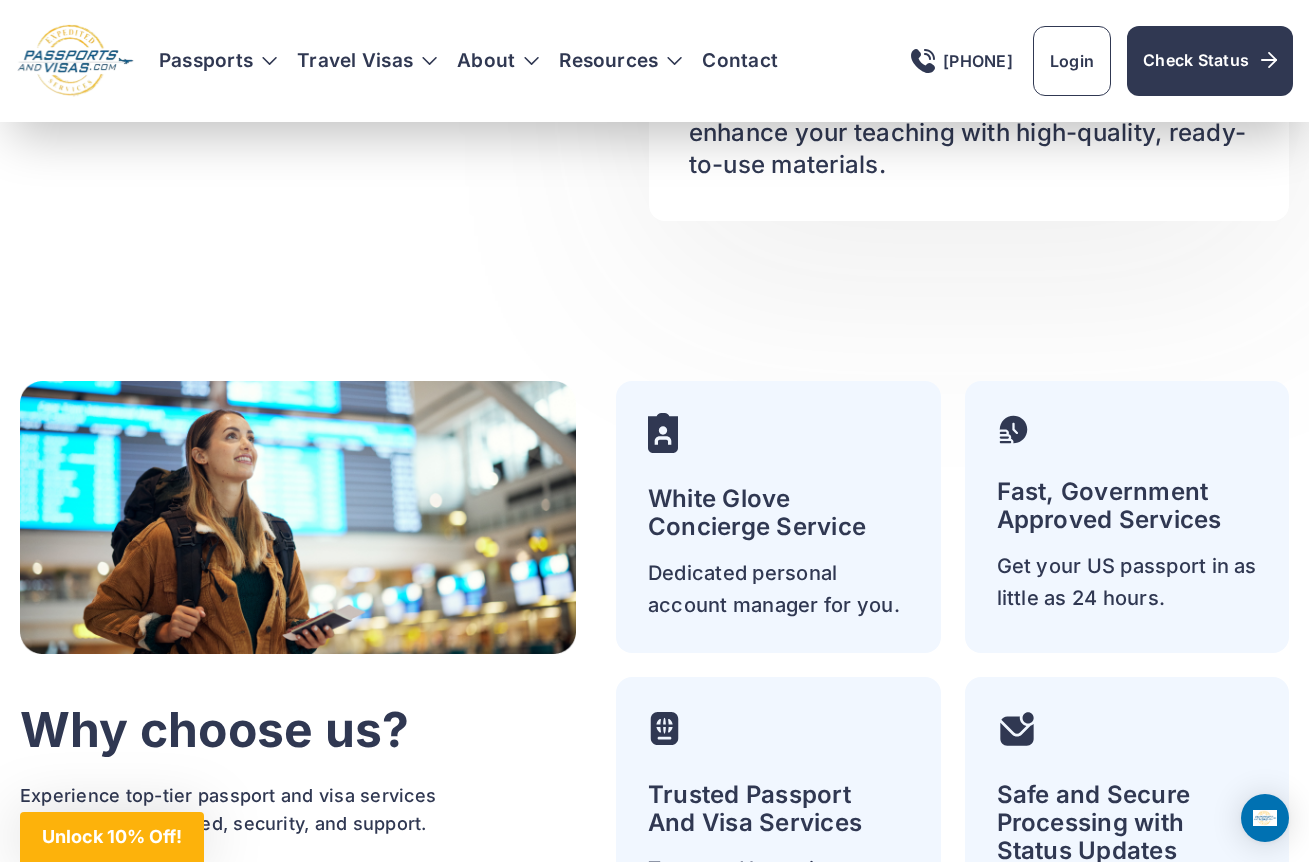copy on "Streamlined
Application Process
in  4 Easy Steps
1
Step 1
Apply Online
Select the Passport or Travel Visa Service Needed.
2
Step 2
Application Preparation
Your account manager quickly and personally reaches out to you and ensures you are at ease with the entire passport and visa application process.
3
Step 3
Application processing
Our team reviews and submits your documents while your Account Manager keeps you informed throughout the entire process.
4
Step 4
Document deliv..." 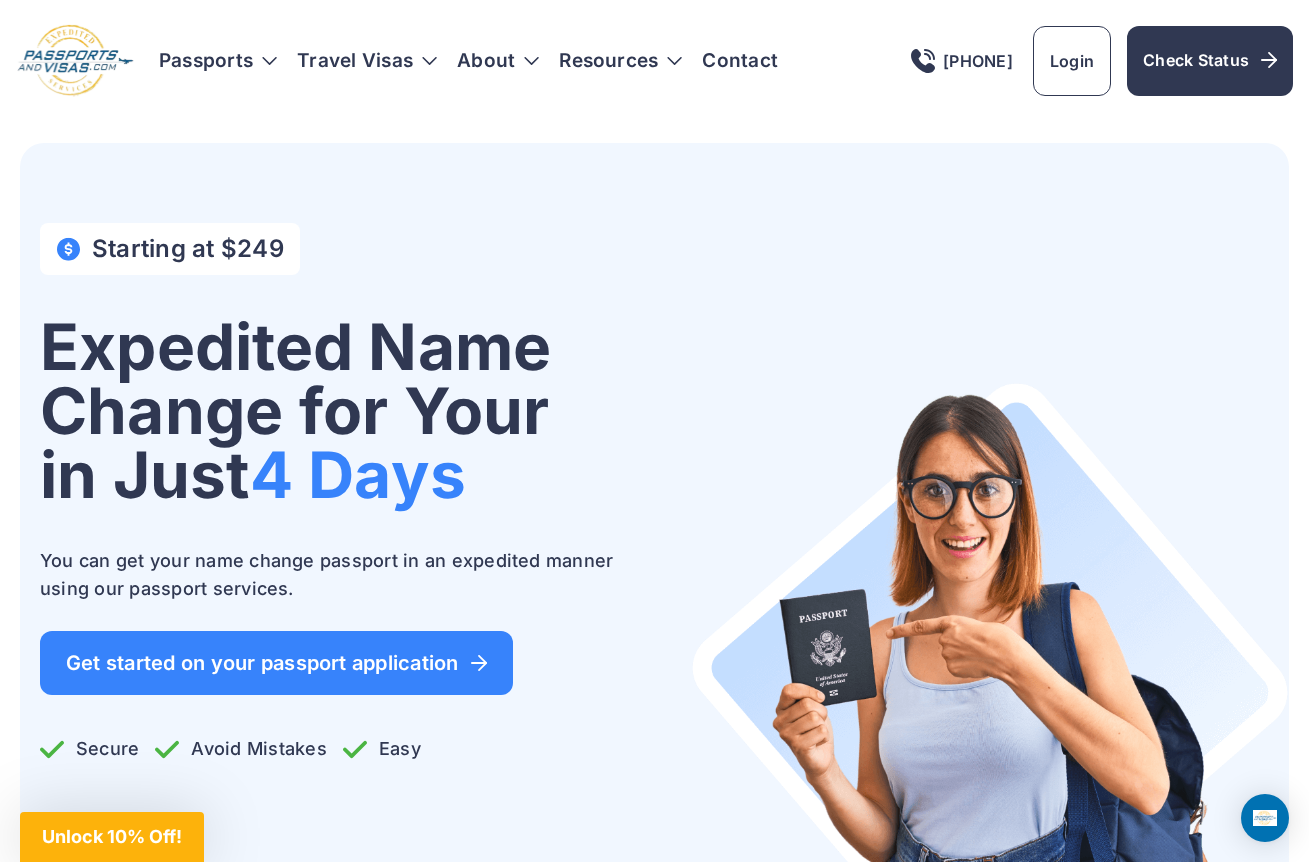 scroll, scrollTop: 0, scrollLeft: 0, axis: both 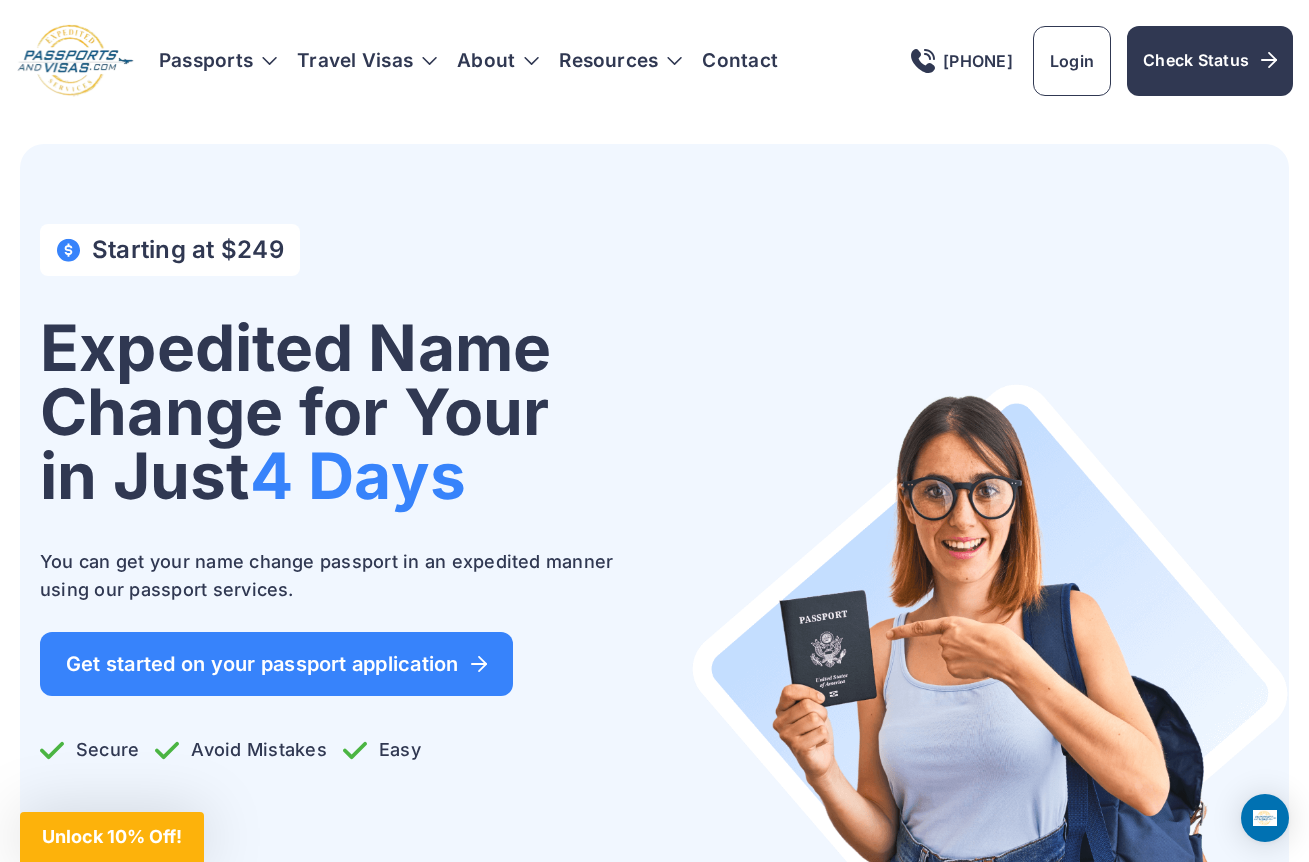 click at bounding box center [75, 61] 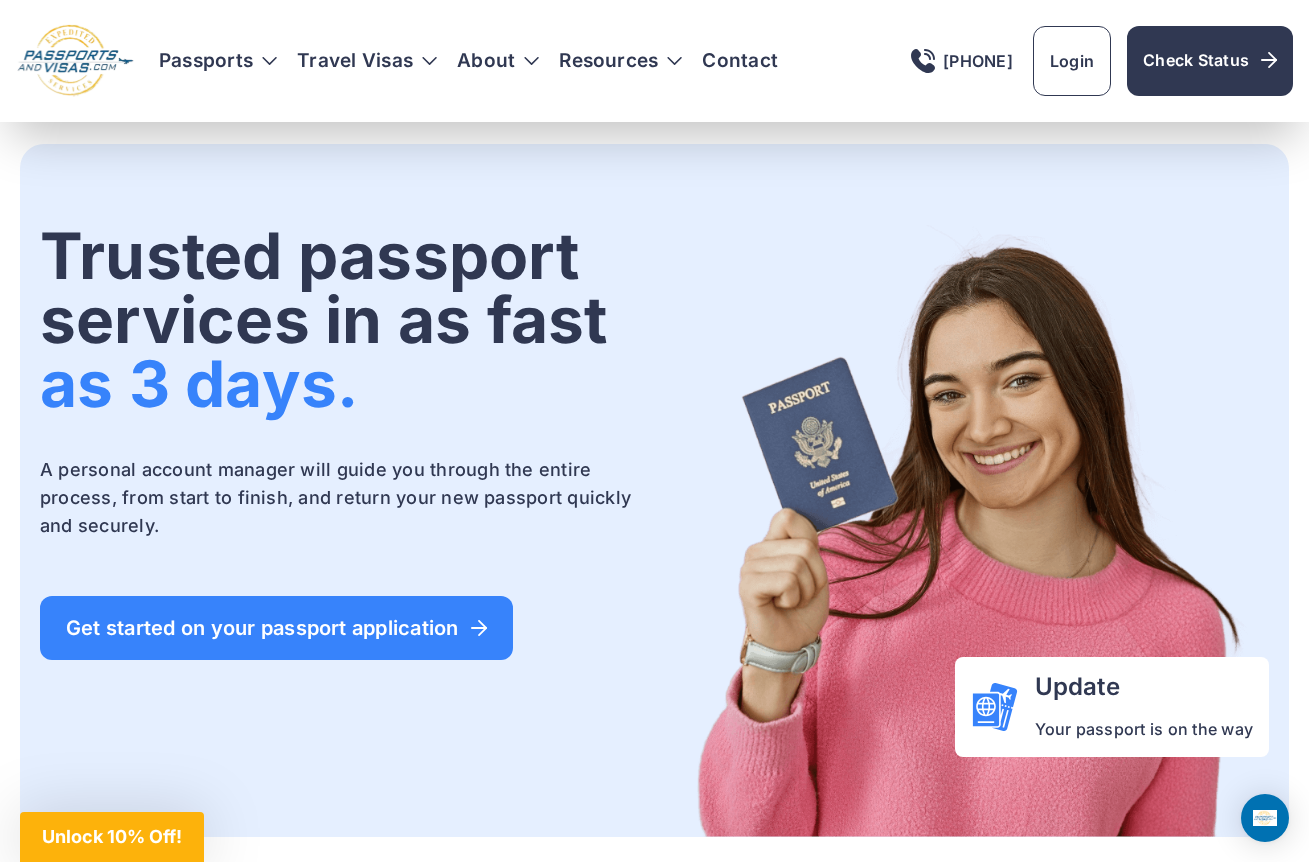 scroll, scrollTop: 235, scrollLeft: 0, axis: vertical 